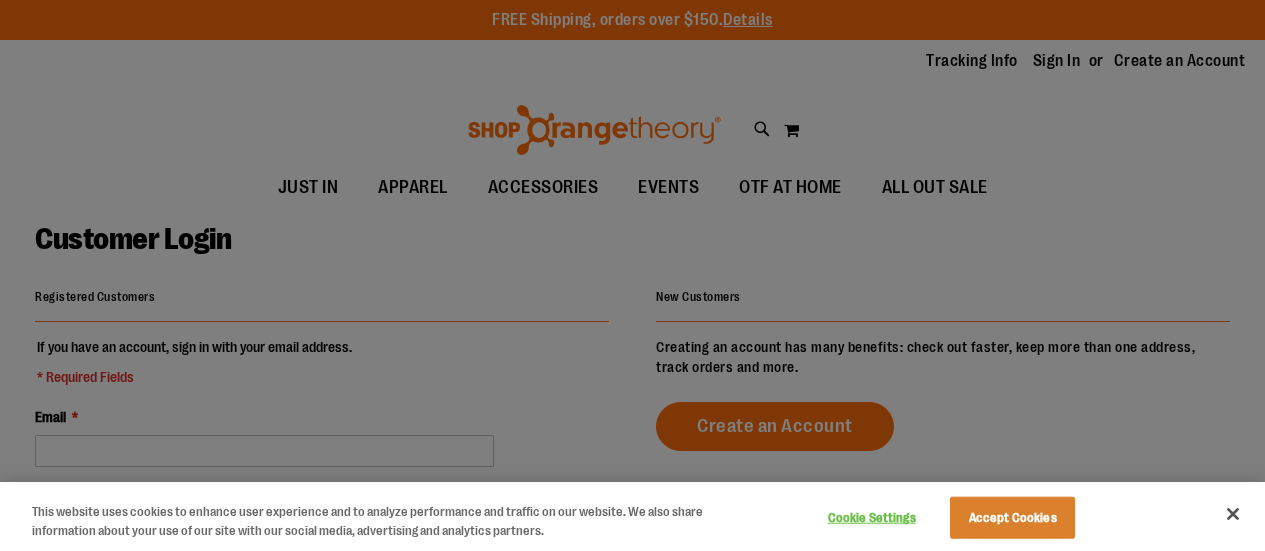 scroll, scrollTop: 0, scrollLeft: 0, axis: both 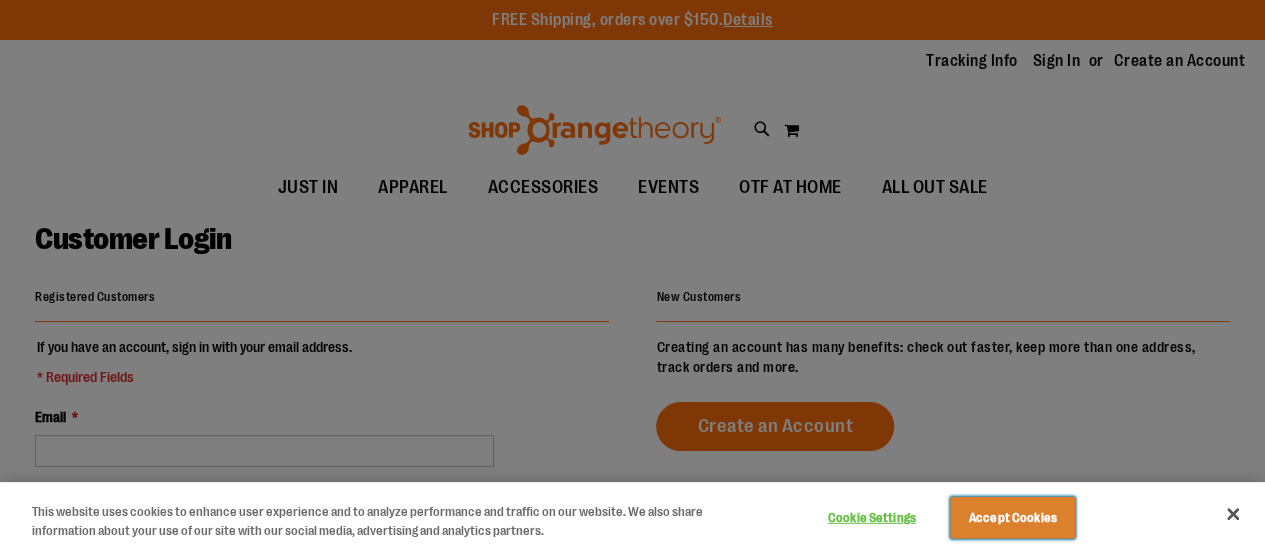click on "Accept Cookies" at bounding box center [1012, 518] 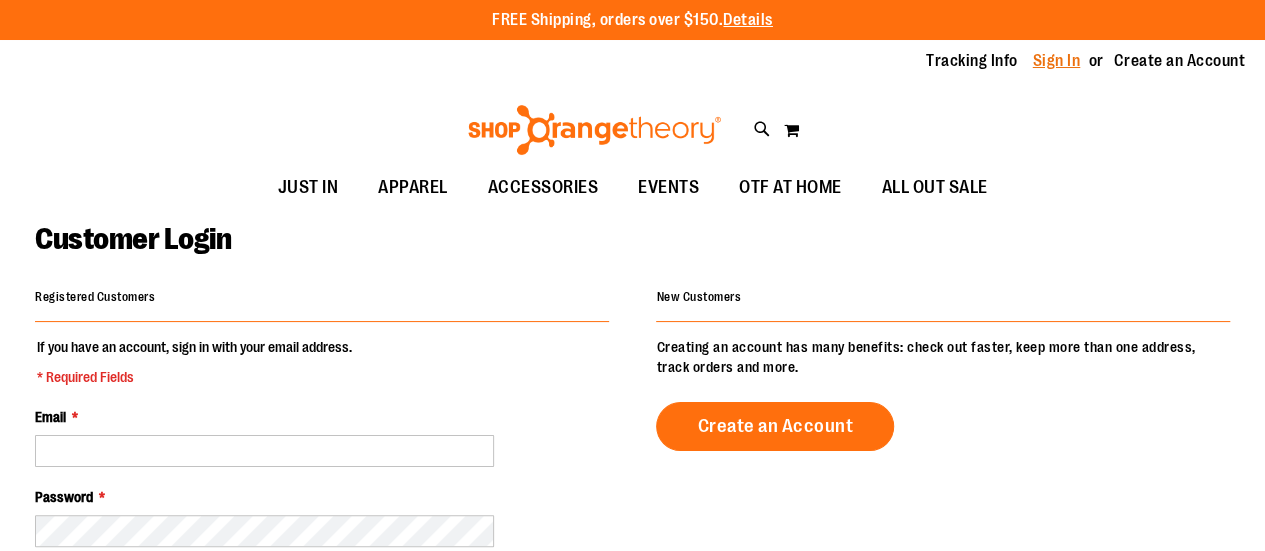 click on "Sign In" at bounding box center [1057, 61] 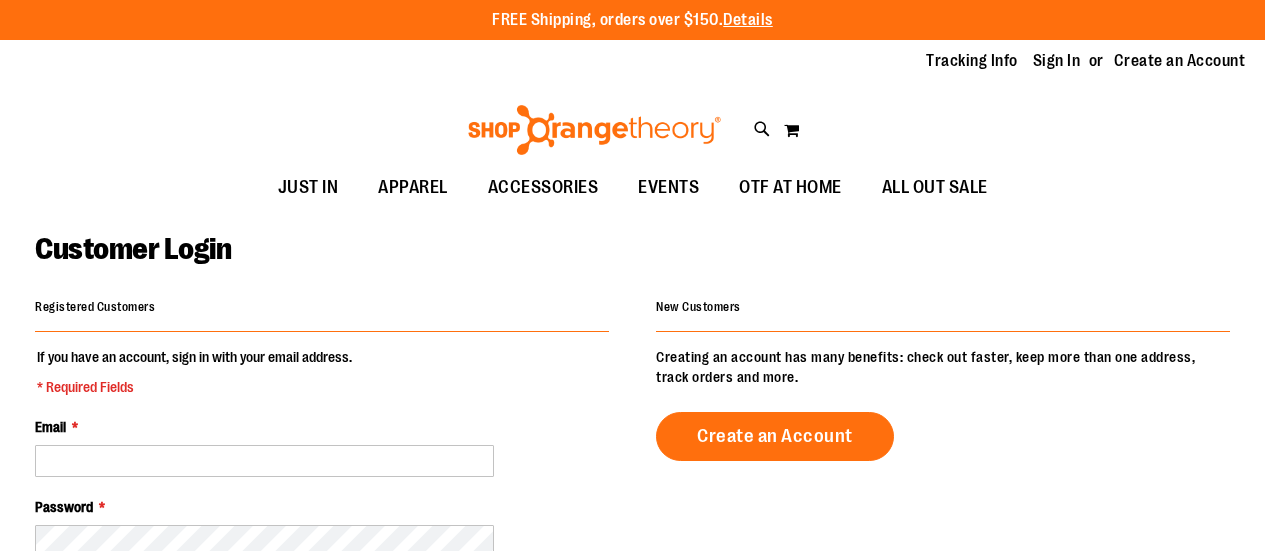 scroll, scrollTop: 0, scrollLeft: 0, axis: both 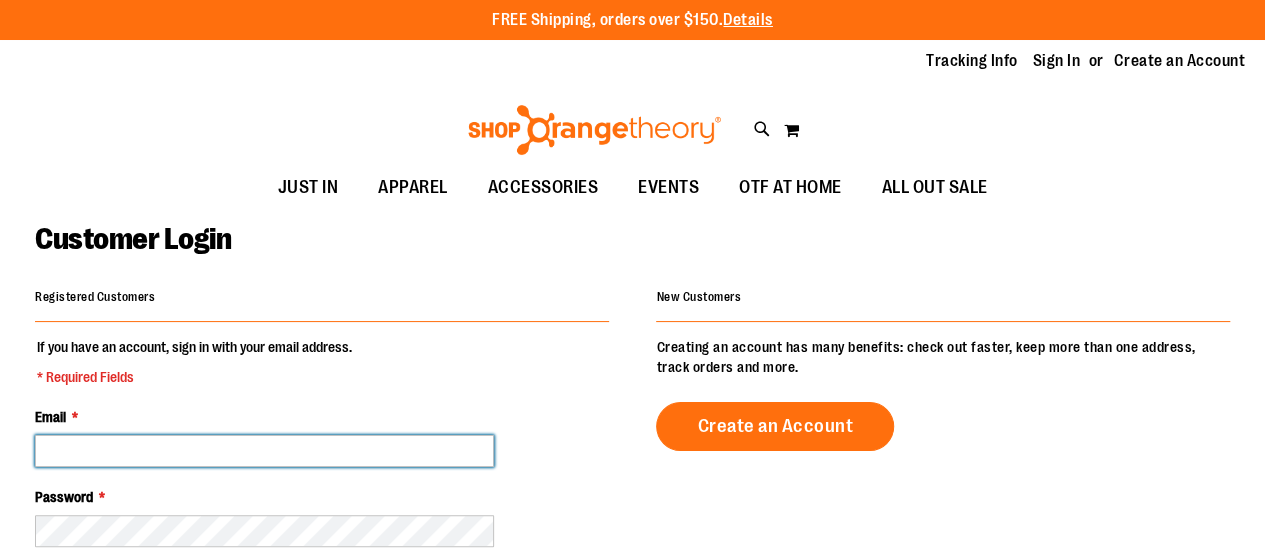 click on "Email *" at bounding box center [264, 451] 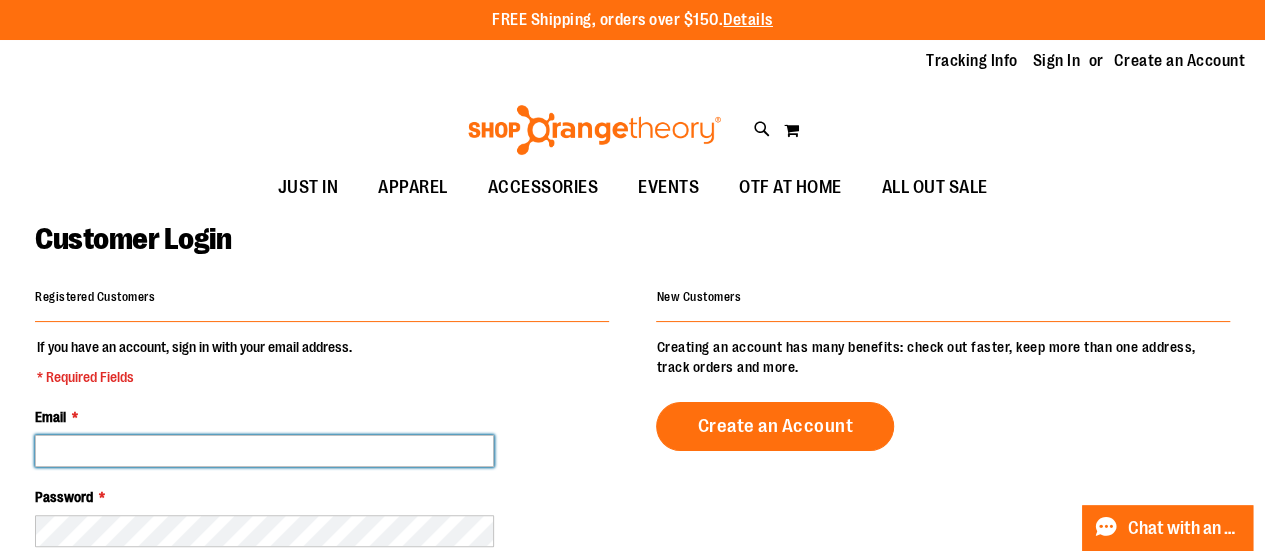 type on "**********" 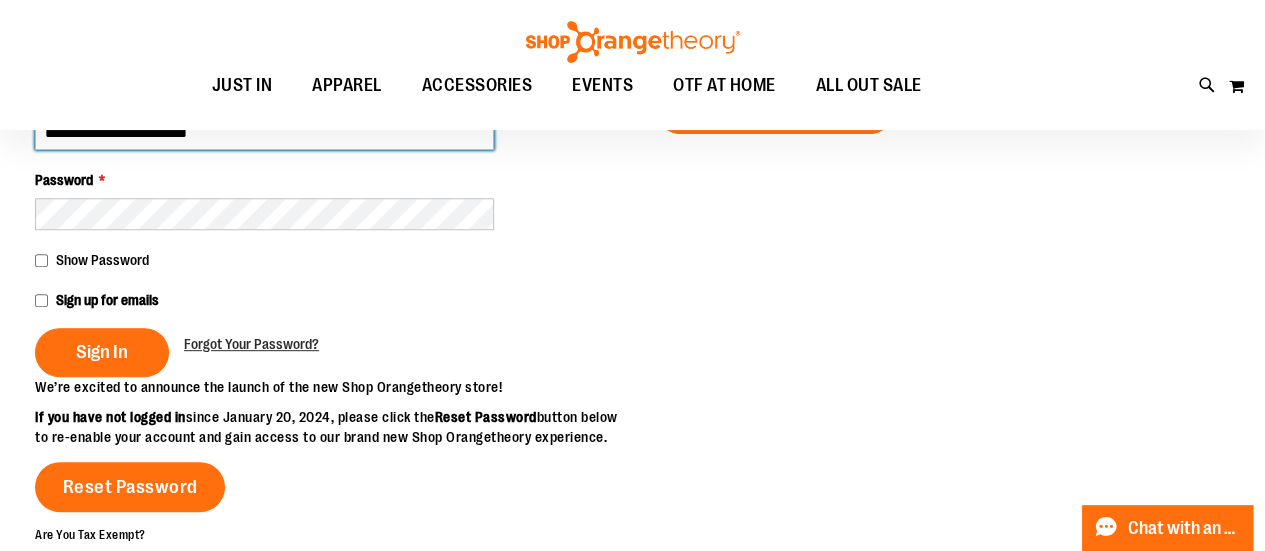 scroll, scrollTop: 247, scrollLeft: 0, axis: vertical 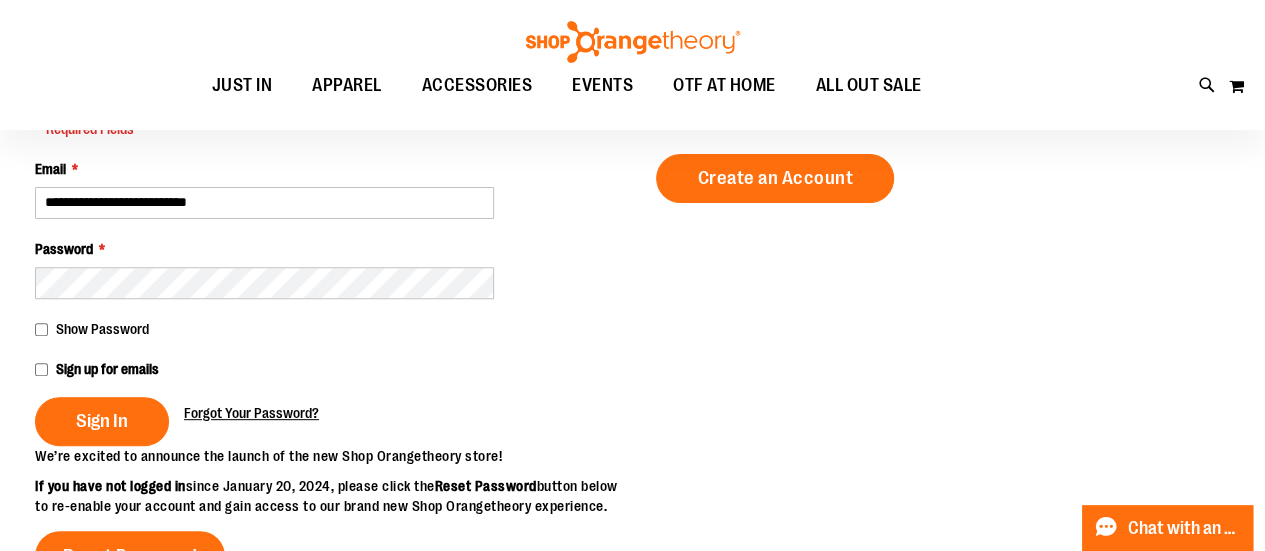 click on "Forgot Your Password?" at bounding box center [251, 413] 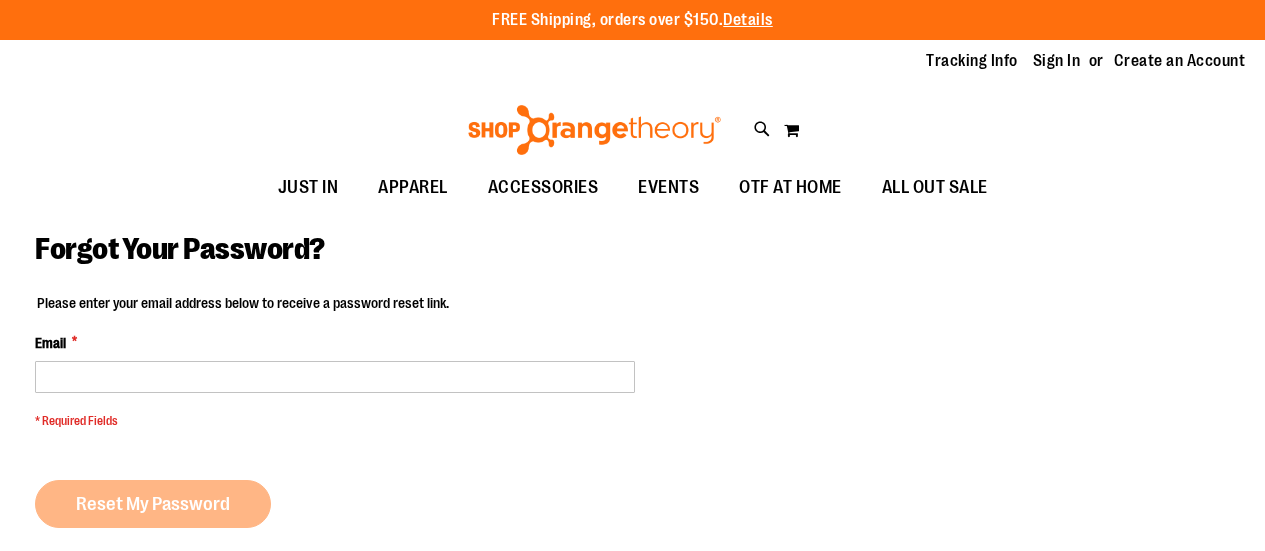 scroll, scrollTop: 0, scrollLeft: 0, axis: both 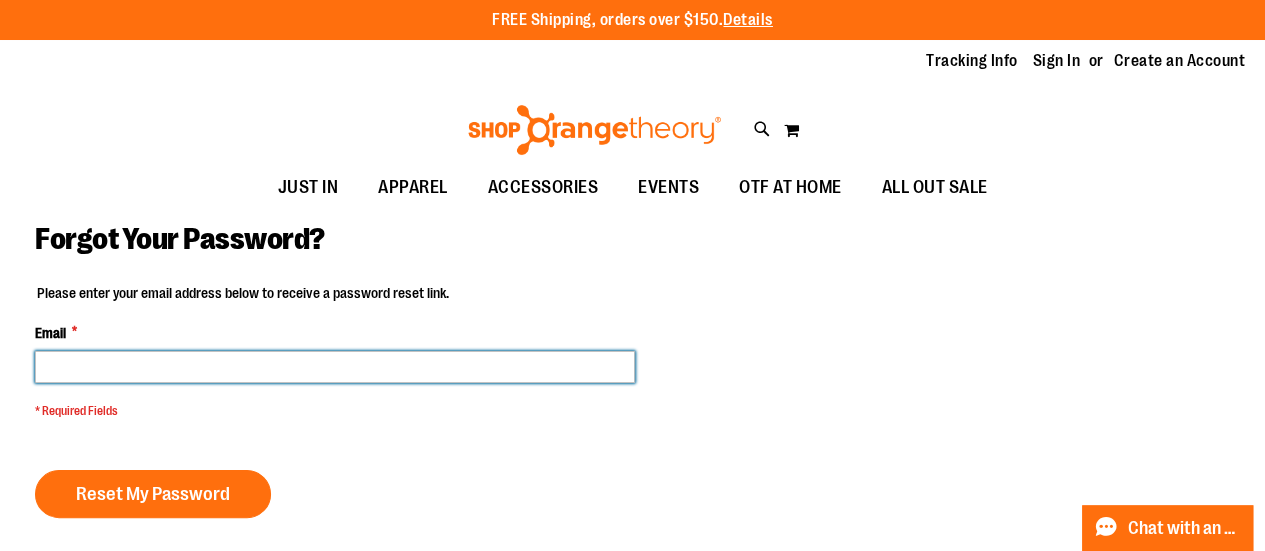 click on "Email *" at bounding box center (335, 367) 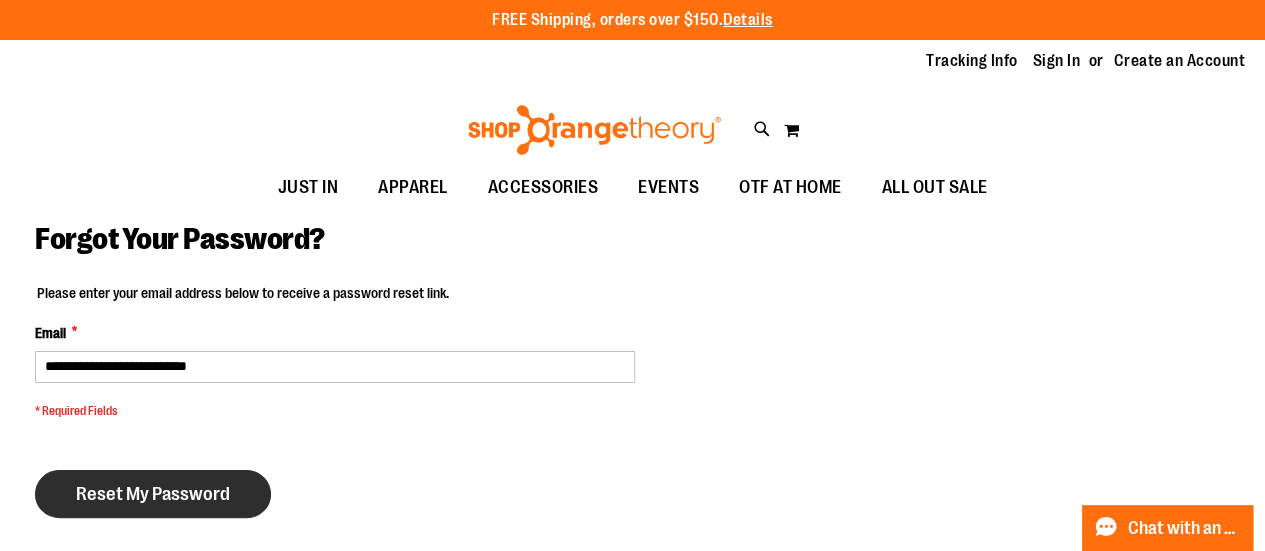 click on "Reset My Password" at bounding box center [153, 494] 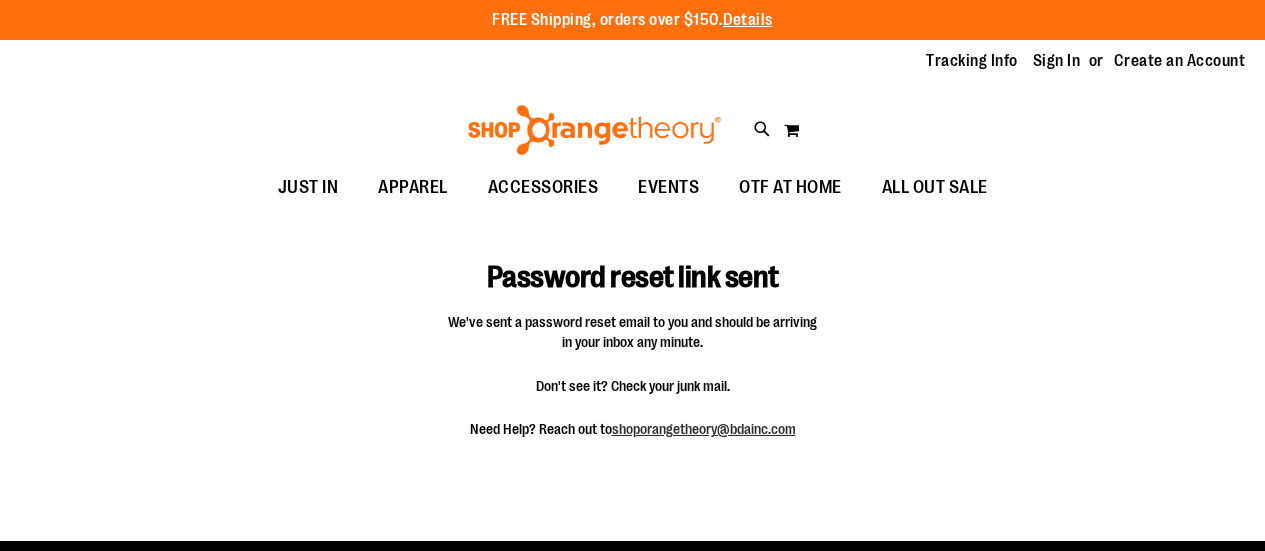 scroll, scrollTop: 0, scrollLeft: 0, axis: both 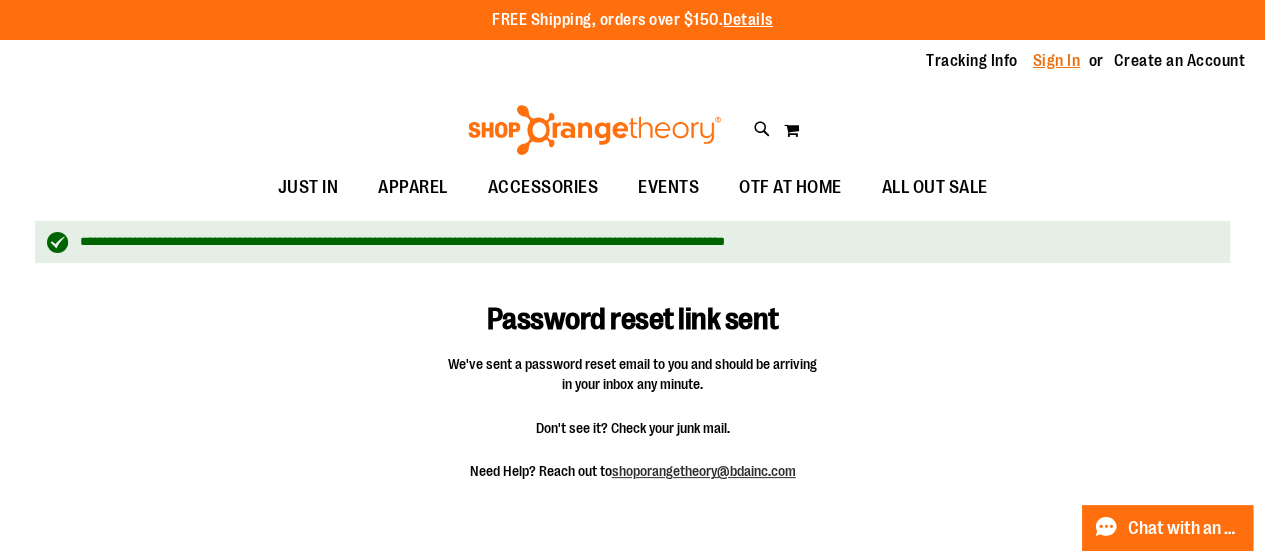 click on "Sign In" at bounding box center (1057, 61) 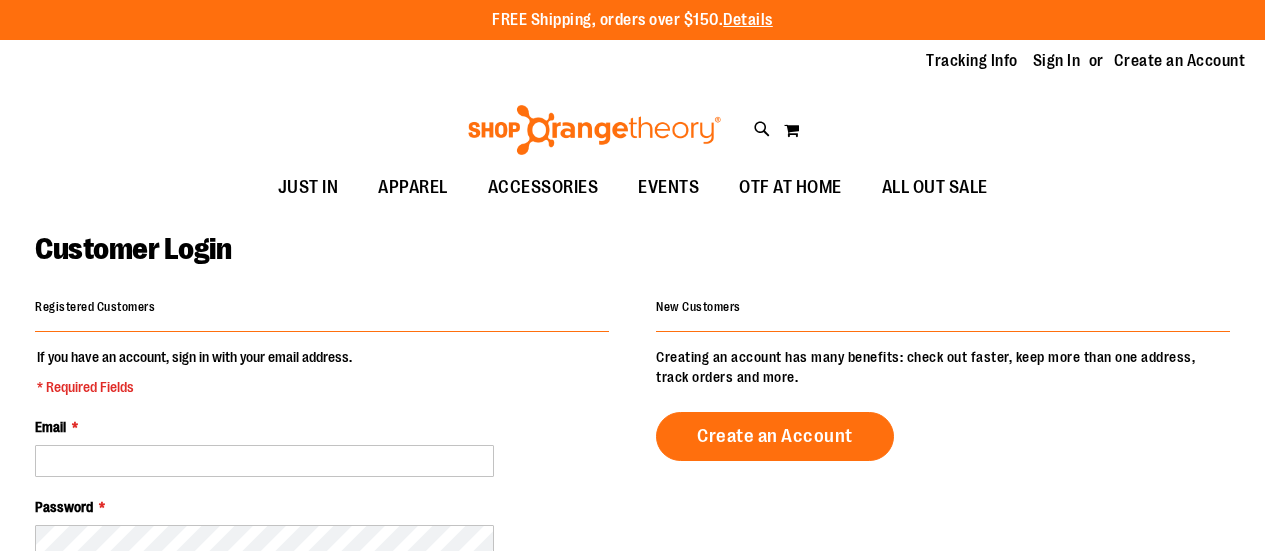 scroll, scrollTop: 0, scrollLeft: 0, axis: both 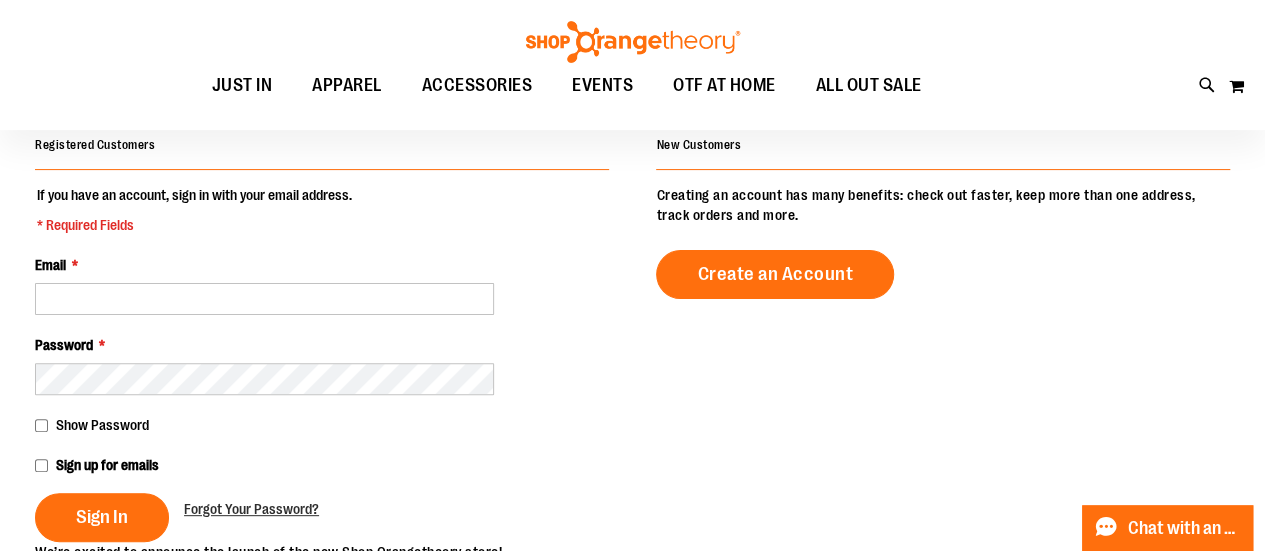 click on "Email *" at bounding box center (322, 285) 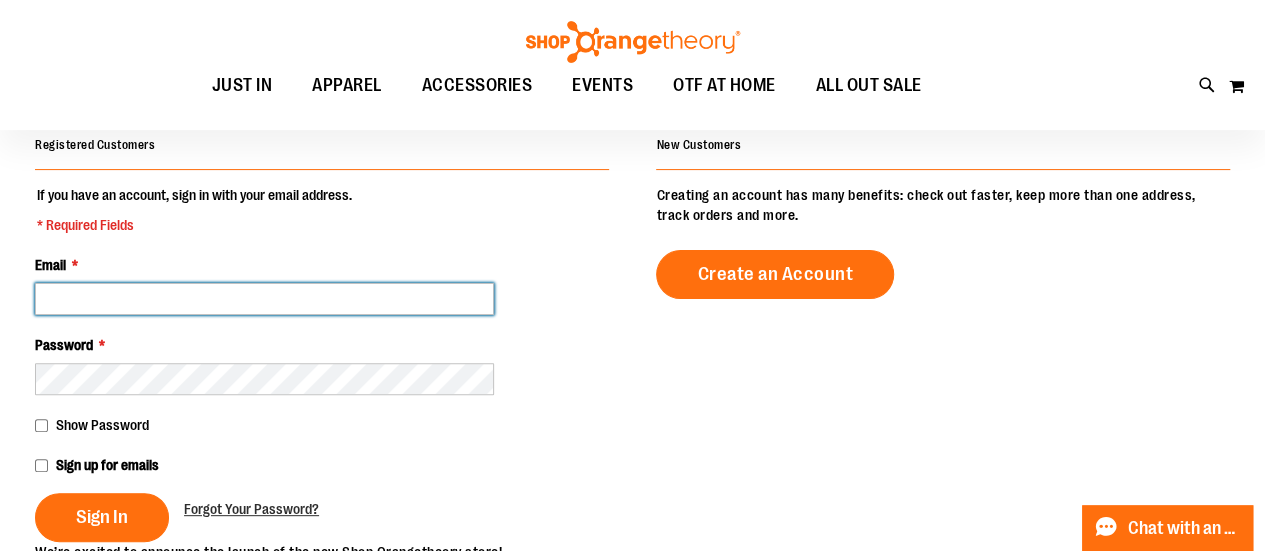 click on "Email *" at bounding box center (264, 299) 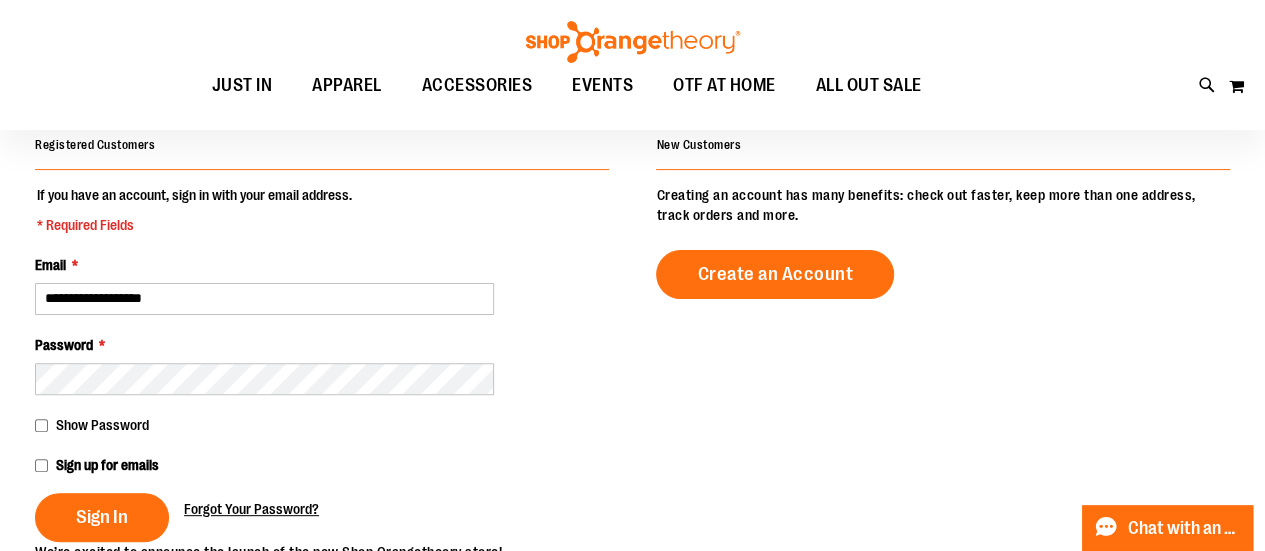 click on "Forgot Your Password?" at bounding box center (251, 509) 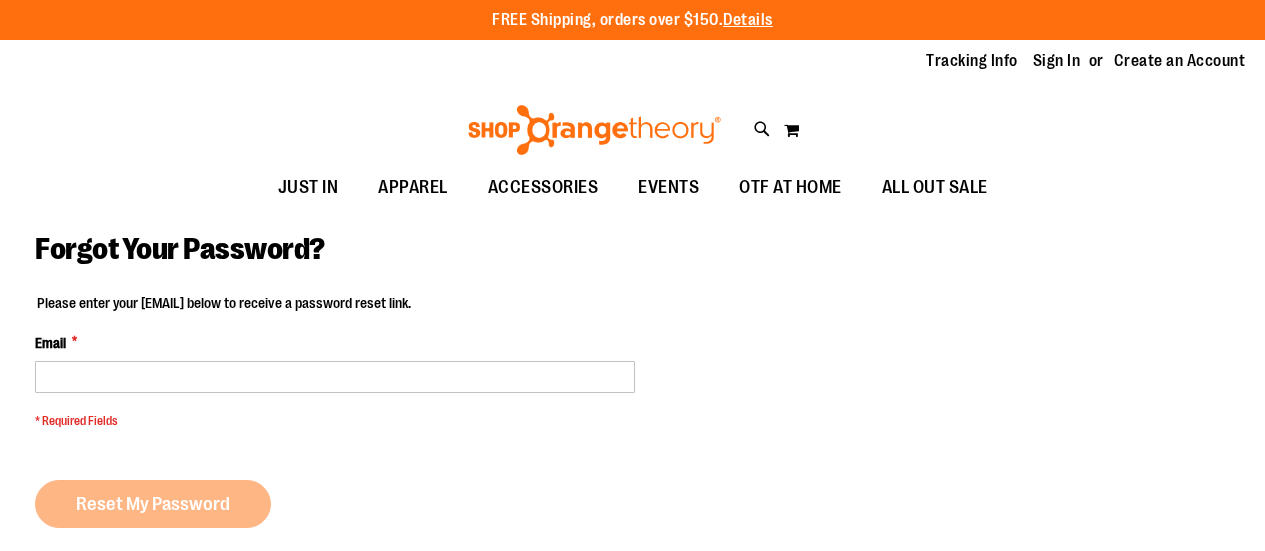 scroll, scrollTop: 0, scrollLeft: 0, axis: both 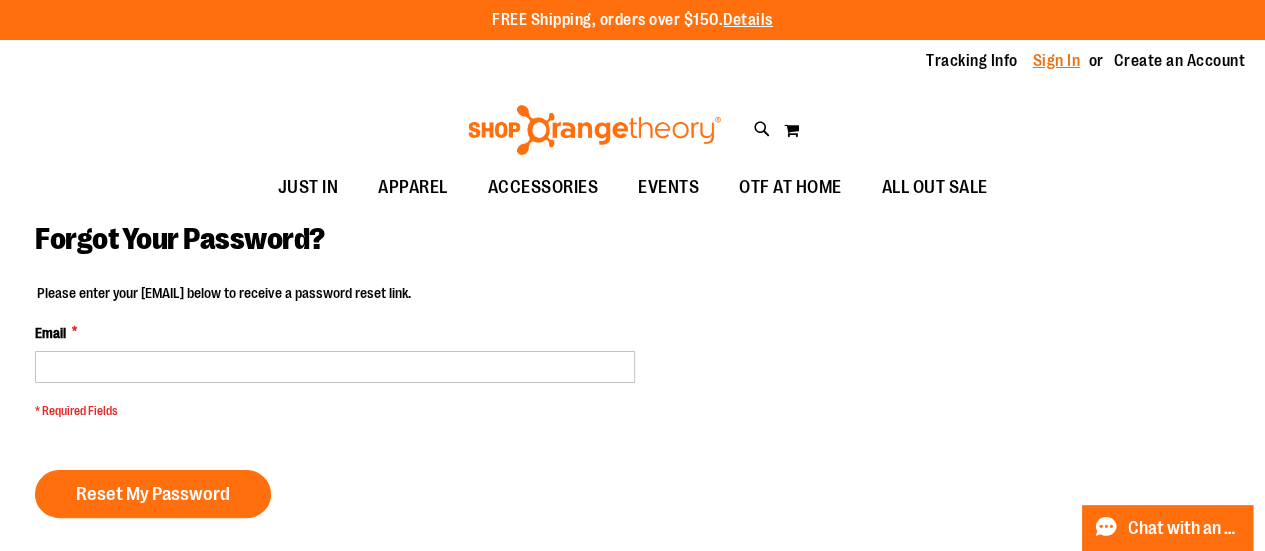 click on "Sign In" at bounding box center [1057, 61] 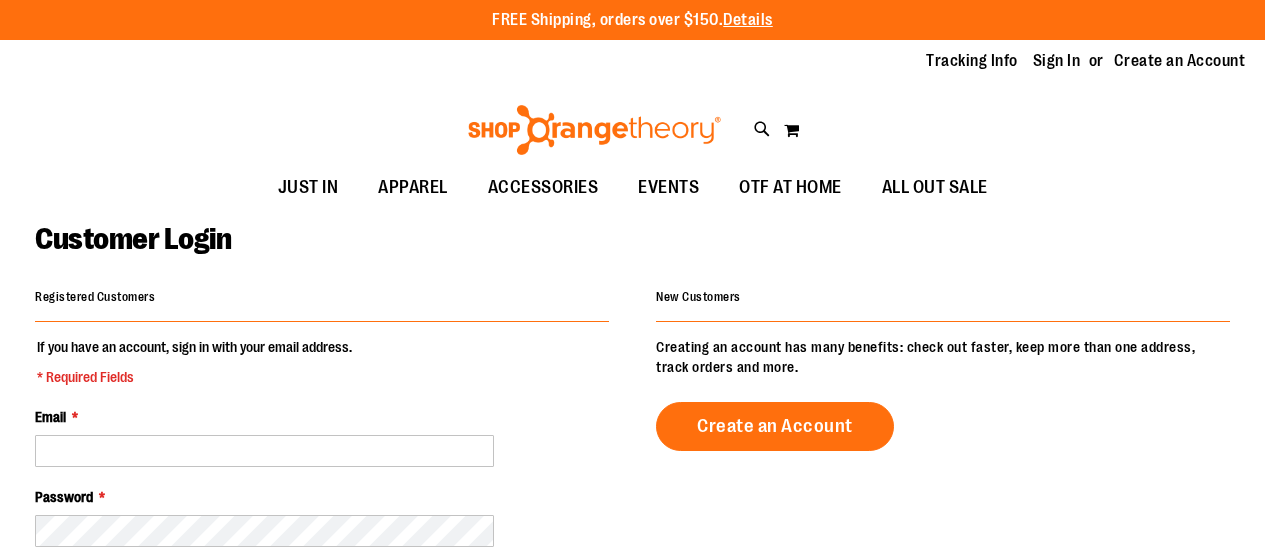 scroll, scrollTop: 0, scrollLeft: 0, axis: both 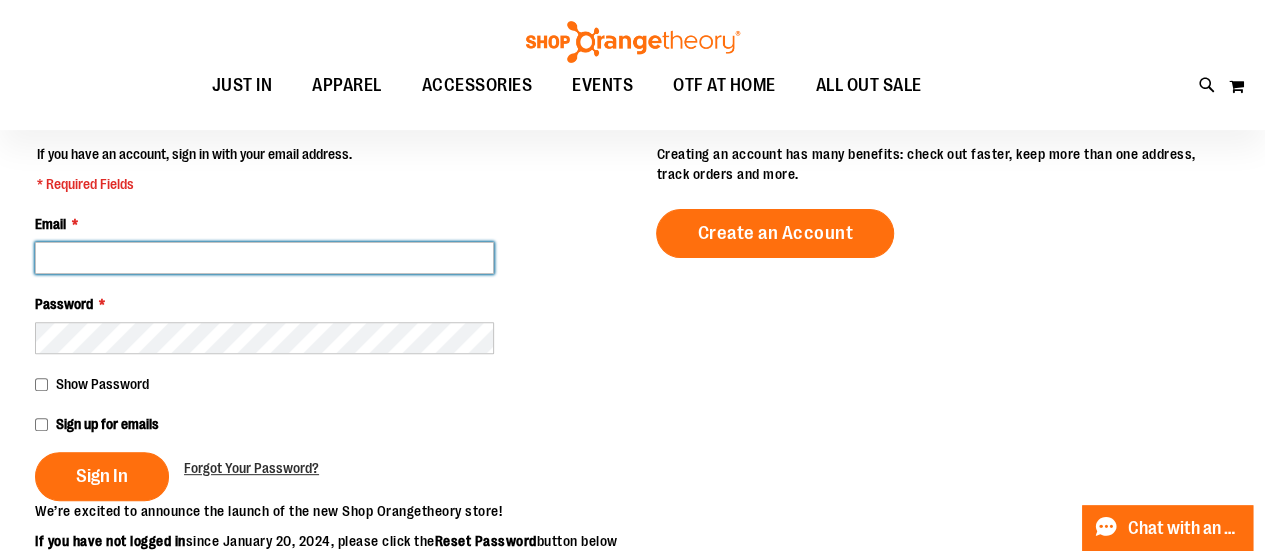 click on "Email *" at bounding box center (264, 258) 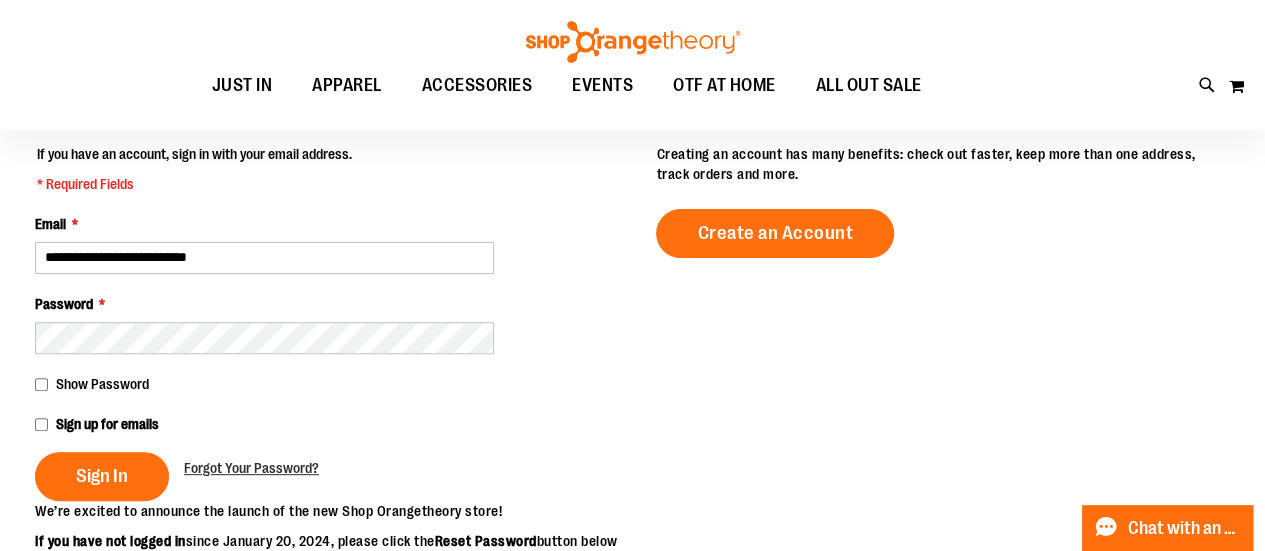 click on "Show Password" at bounding box center (102, 384) 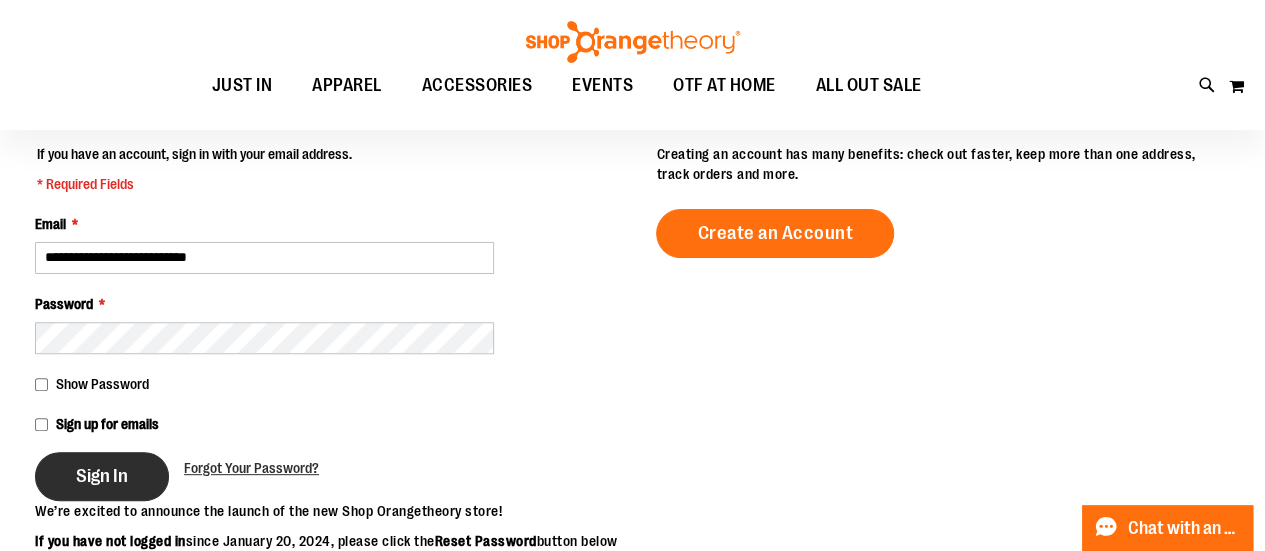 click on "Sign In" at bounding box center (102, 476) 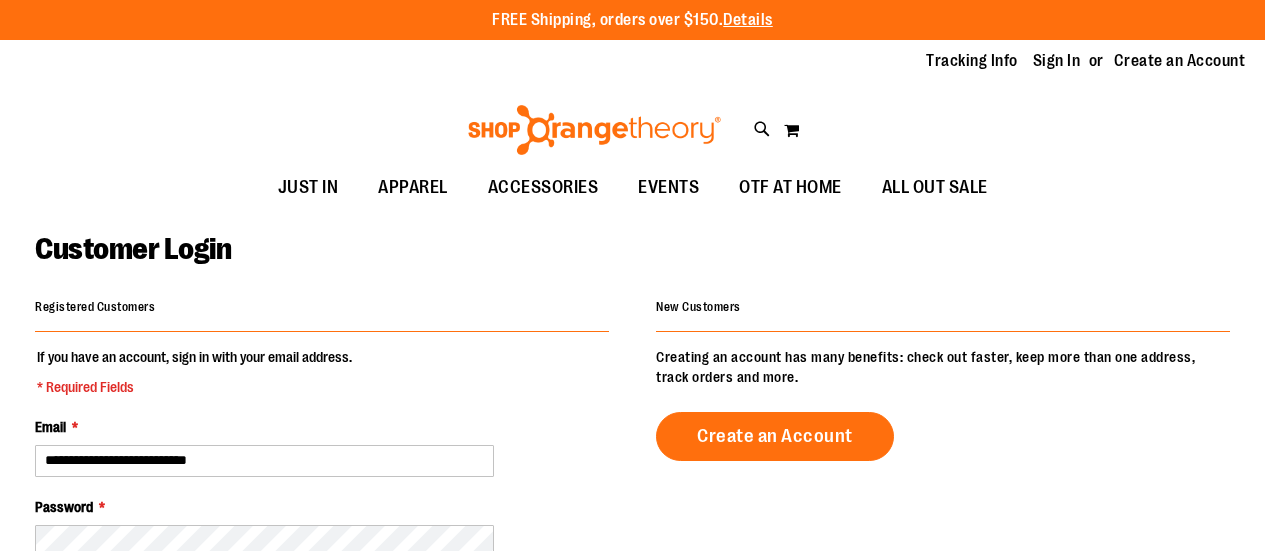 scroll, scrollTop: 0, scrollLeft: 0, axis: both 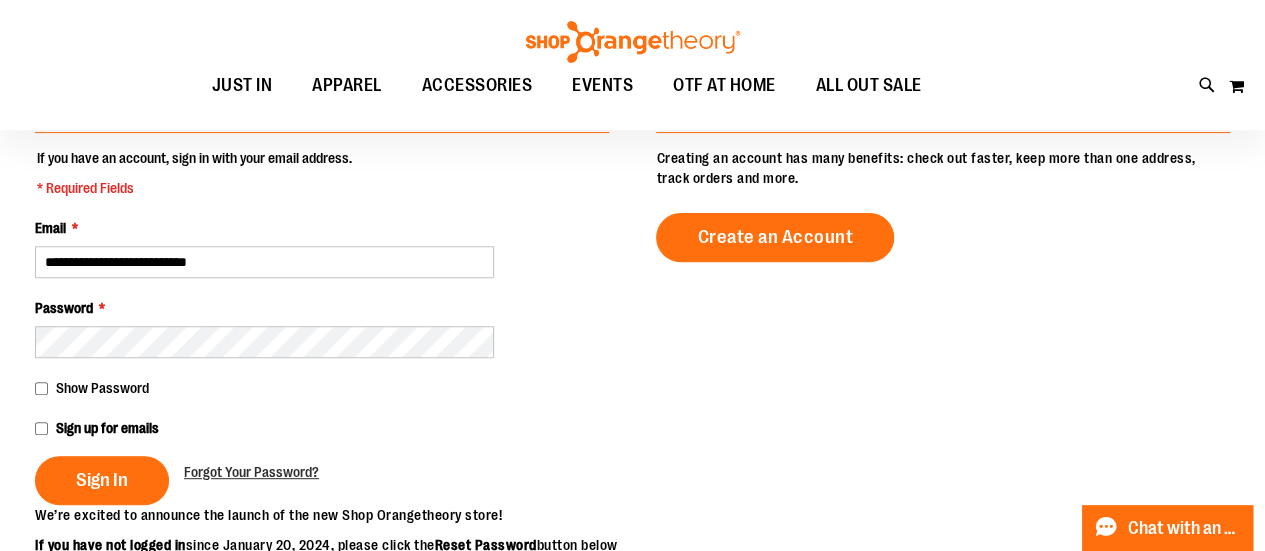 click on "Show Password" at bounding box center [102, 388] 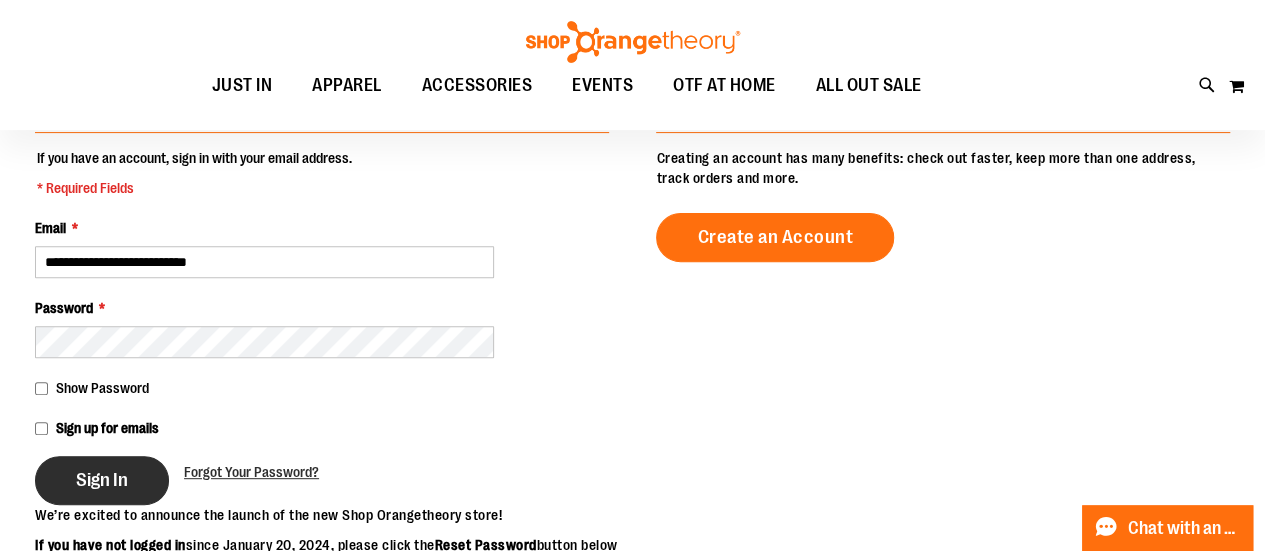 click on "Sign In" at bounding box center [102, 480] 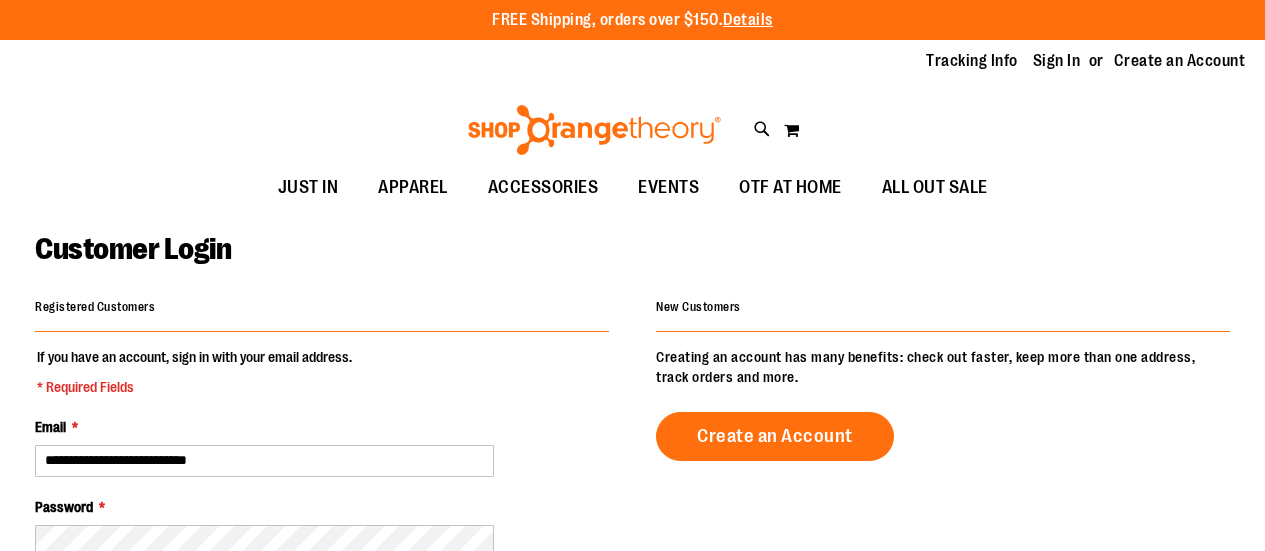 scroll, scrollTop: 0, scrollLeft: 0, axis: both 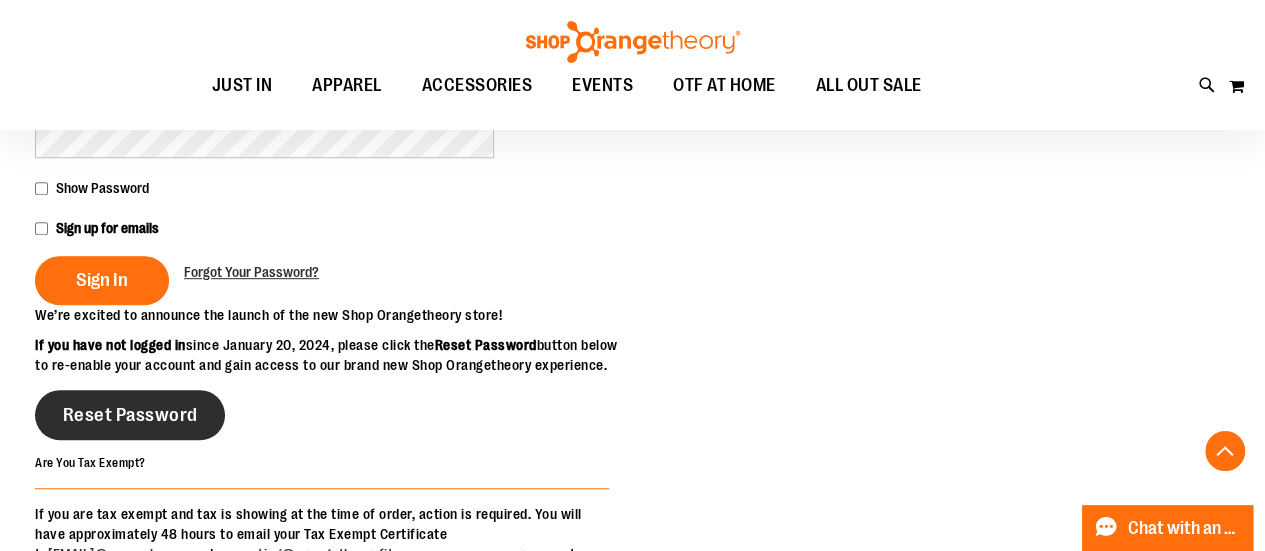 click on "Reset Password" at bounding box center (130, 415) 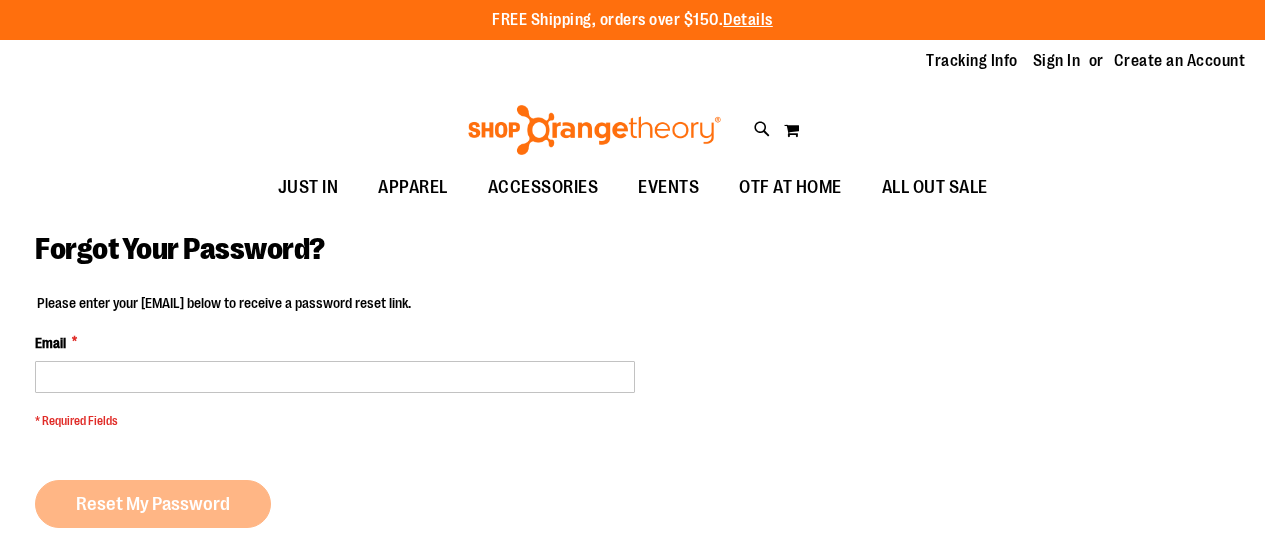 scroll, scrollTop: 0, scrollLeft: 0, axis: both 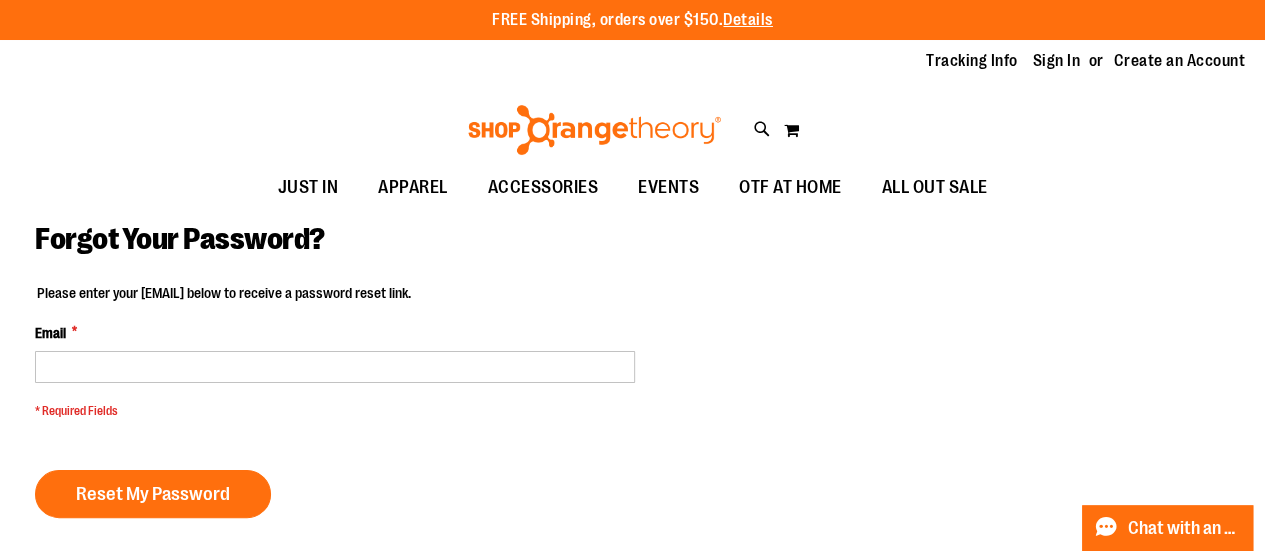 click on "Email *" at bounding box center [335, 353] 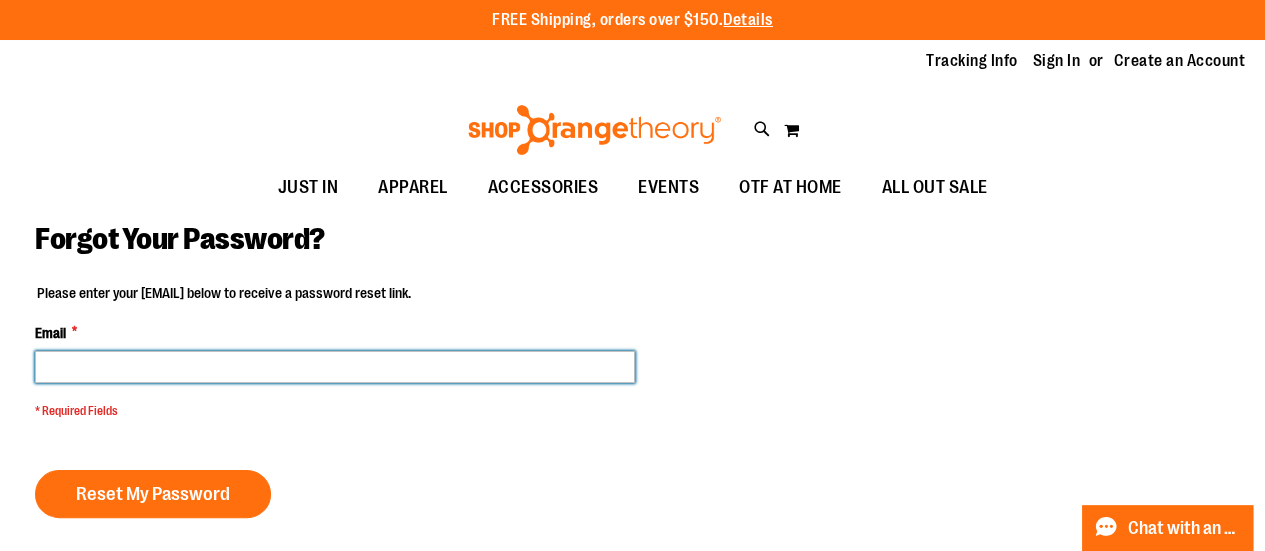 click on "Email *" at bounding box center [335, 367] 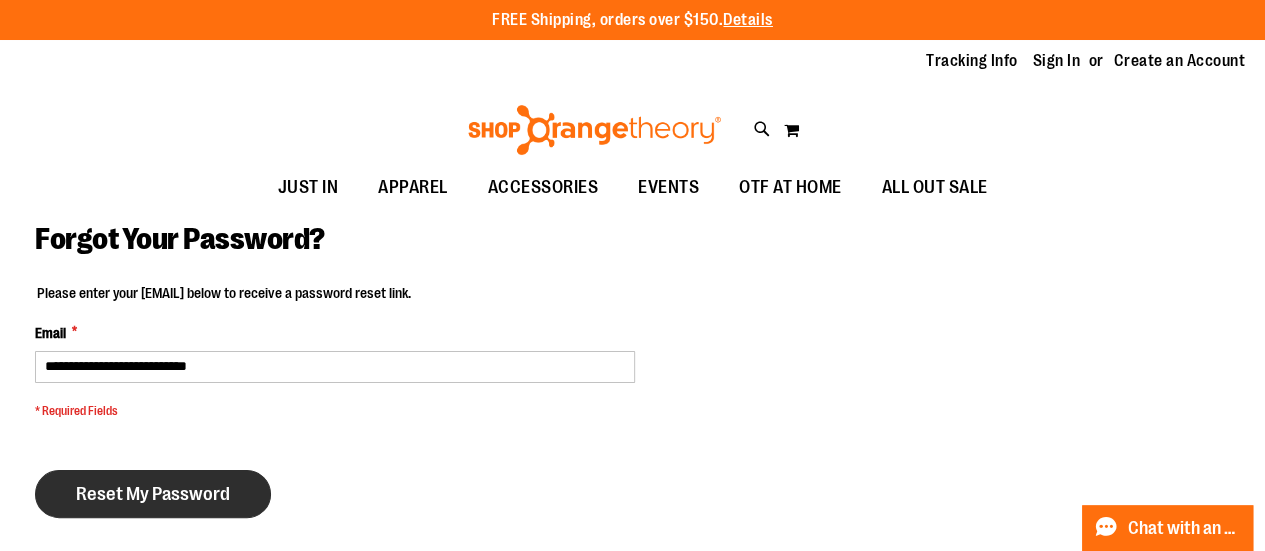 click on "Reset My Password" at bounding box center (153, 494) 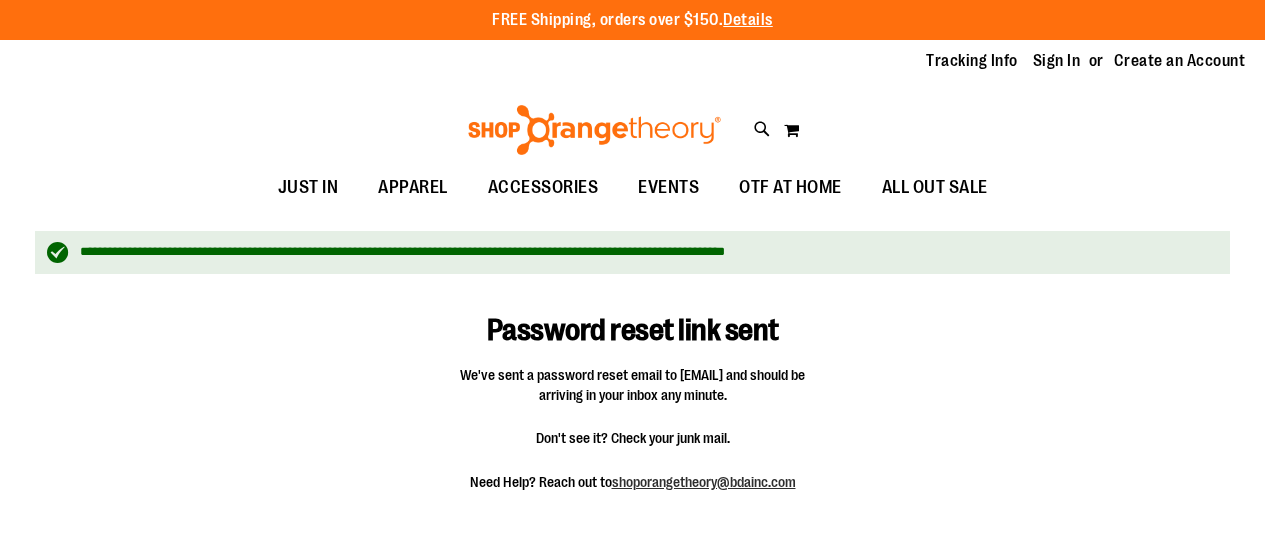 scroll, scrollTop: 0, scrollLeft: 0, axis: both 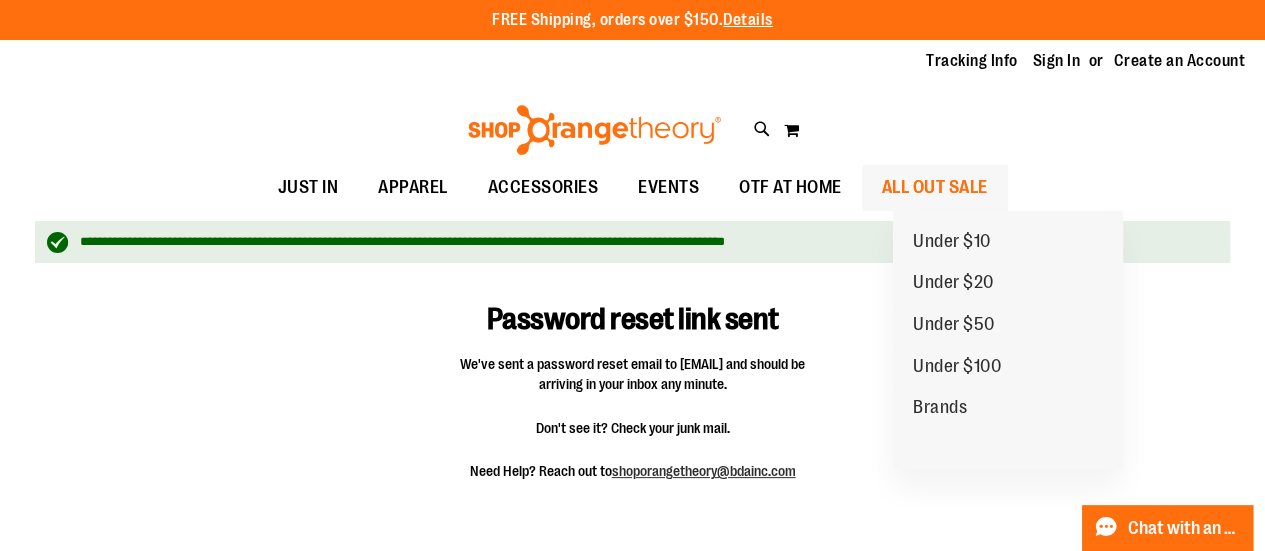 click on "ALL OUT SALE" at bounding box center [935, 187] 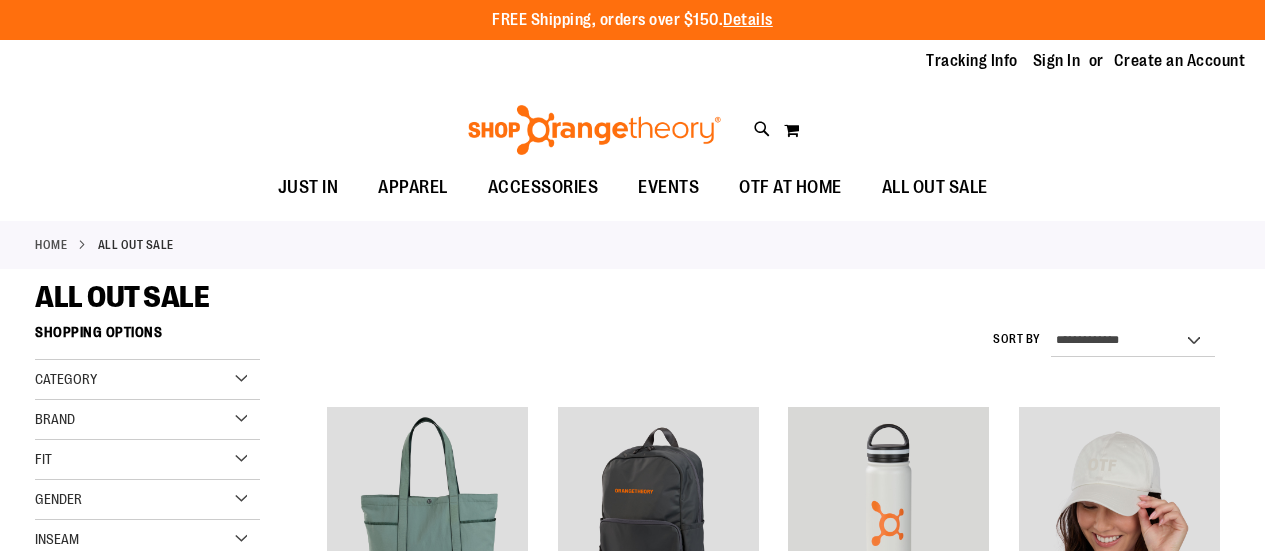 scroll, scrollTop: 0, scrollLeft: 0, axis: both 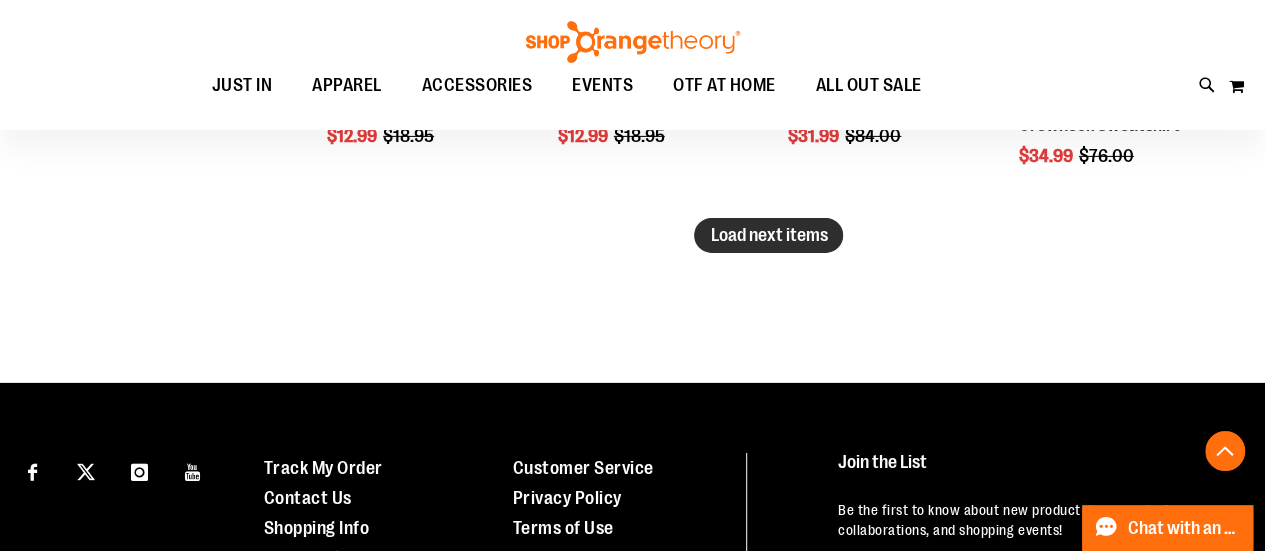 click on "Load next items" at bounding box center (768, 235) 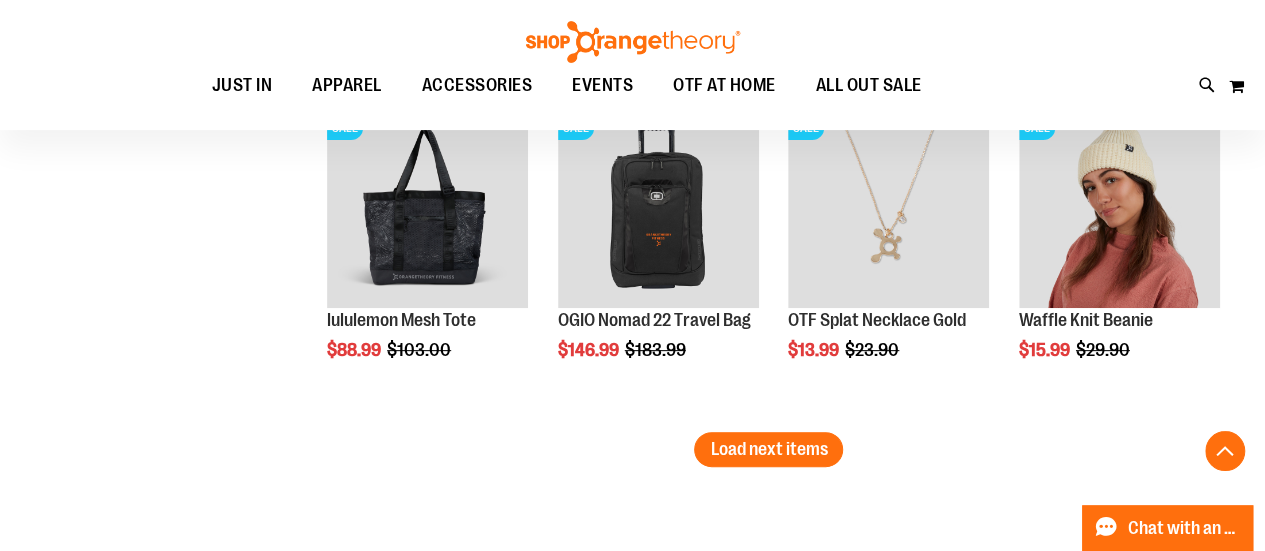 scroll, scrollTop: 4030, scrollLeft: 0, axis: vertical 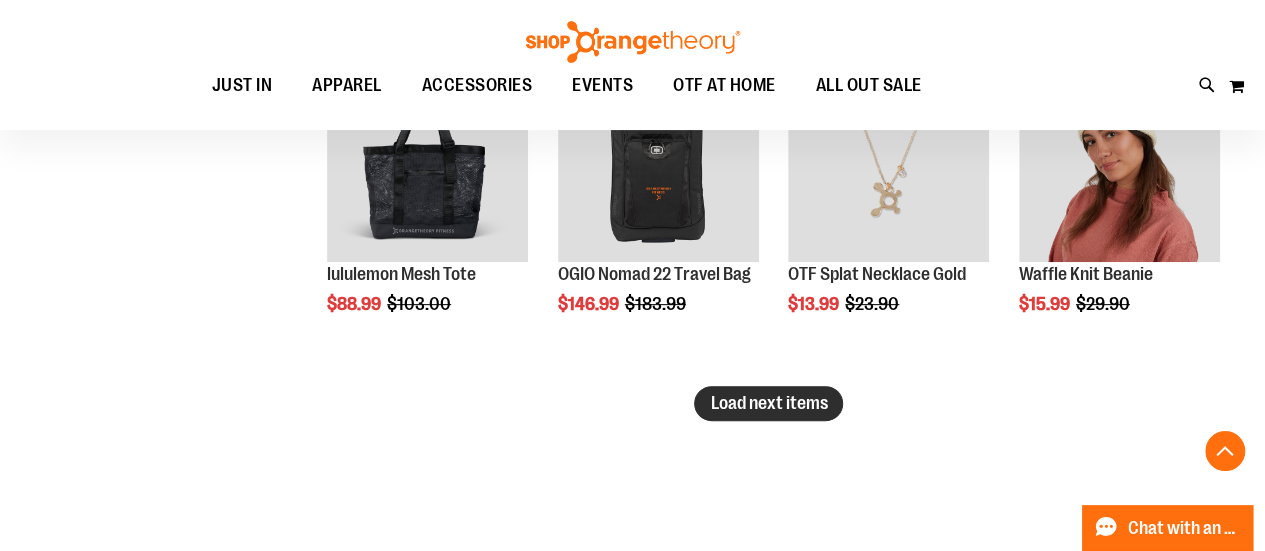 click on "Load next items" at bounding box center (768, 403) 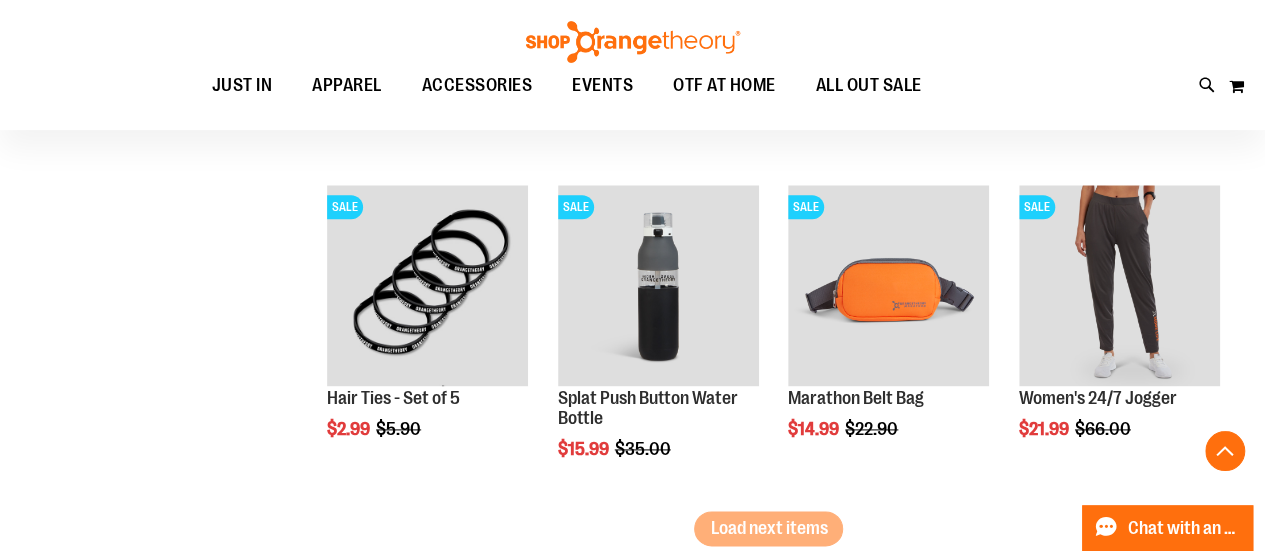scroll, scrollTop: 5101, scrollLeft: 0, axis: vertical 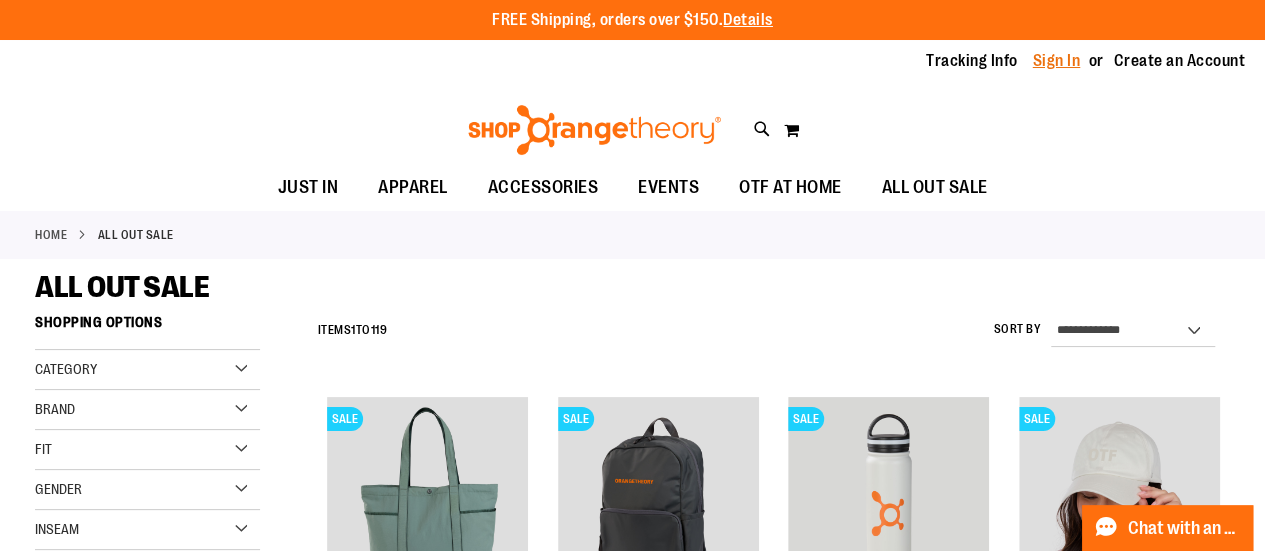 click on "Sign In" at bounding box center (1057, 61) 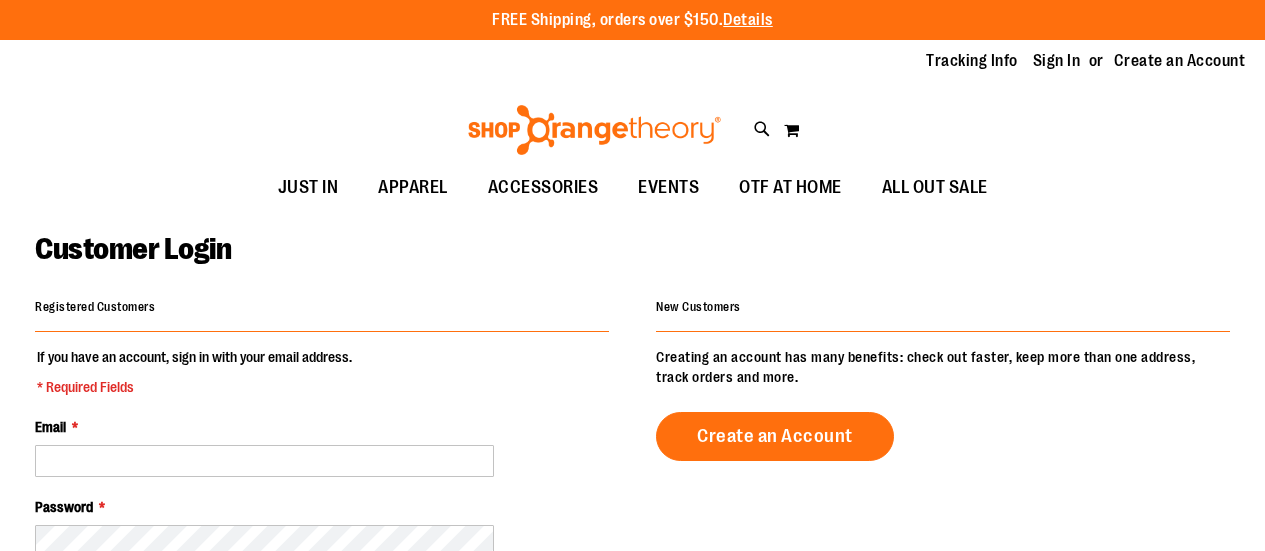 scroll, scrollTop: 0, scrollLeft: 0, axis: both 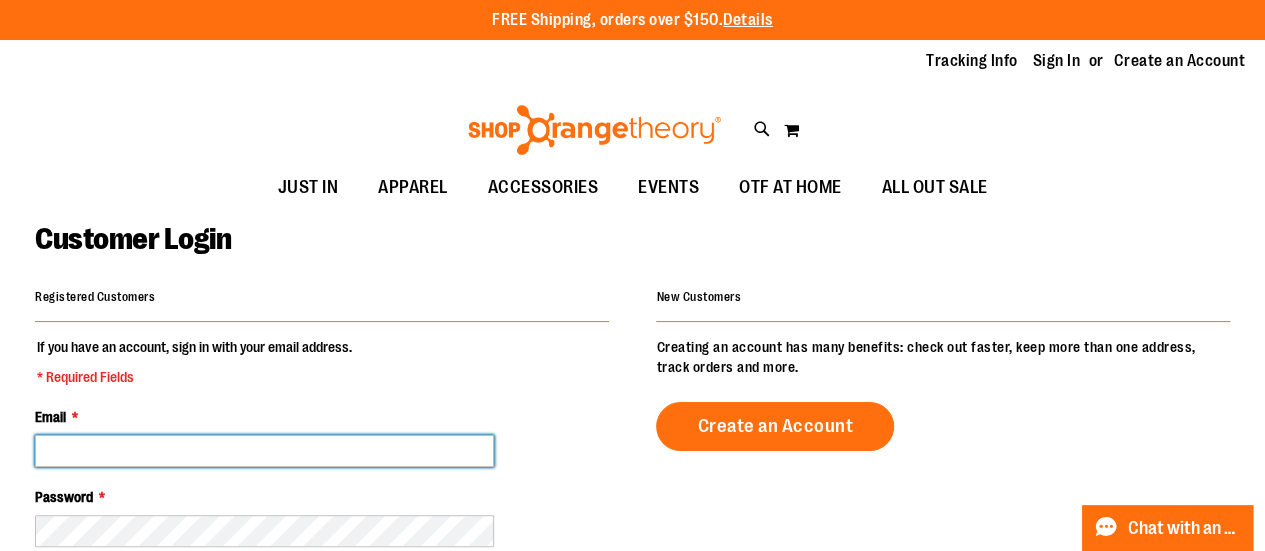 click on "Email *" at bounding box center [264, 451] 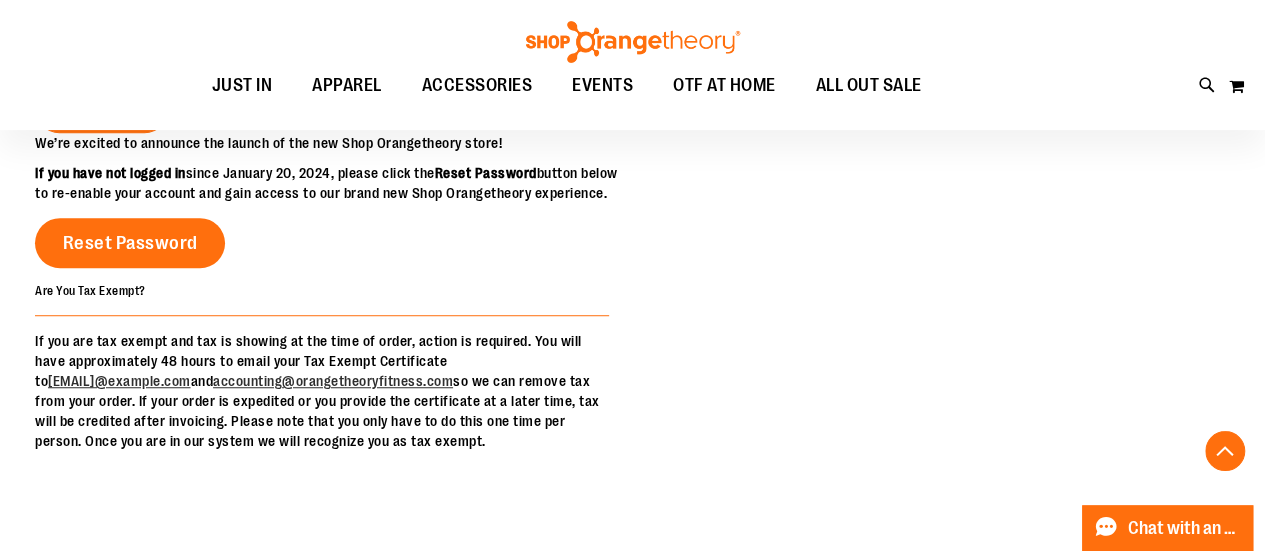 scroll, scrollTop: 565, scrollLeft: 0, axis: vertical 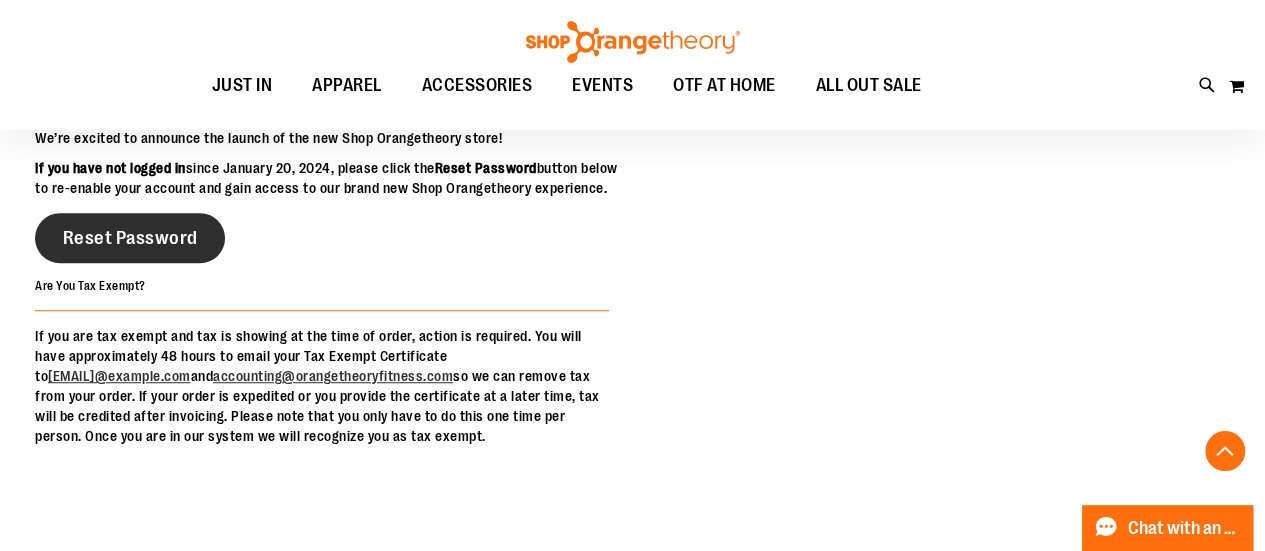 click on "Reset Password" at bounding box center [130, 238] 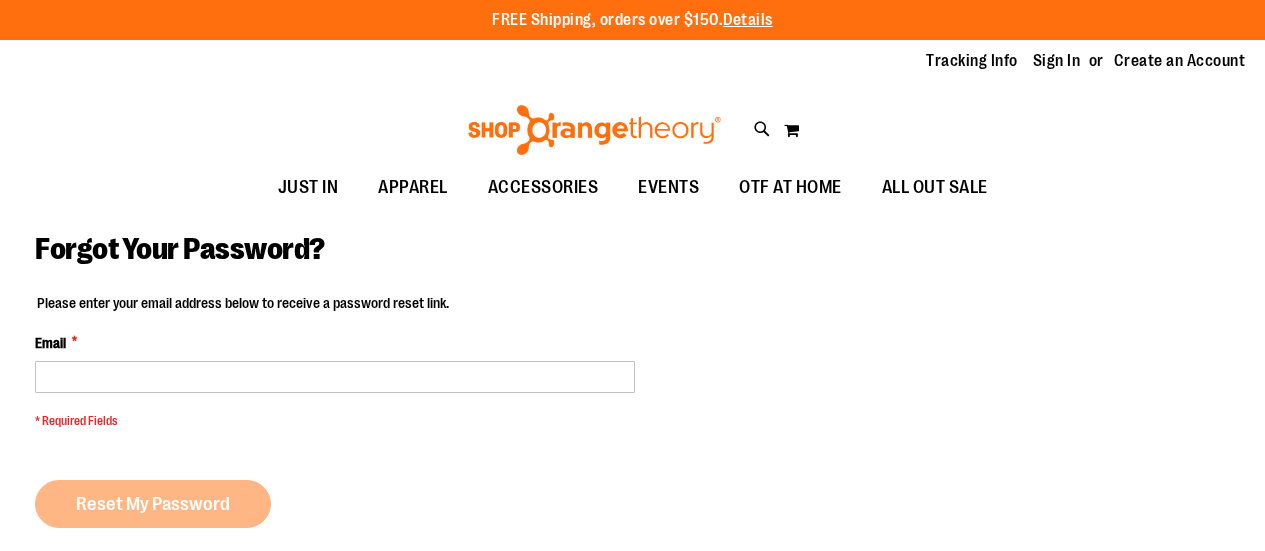 scroll, scrollTop: 0, scrollLeft: 0, axis: both 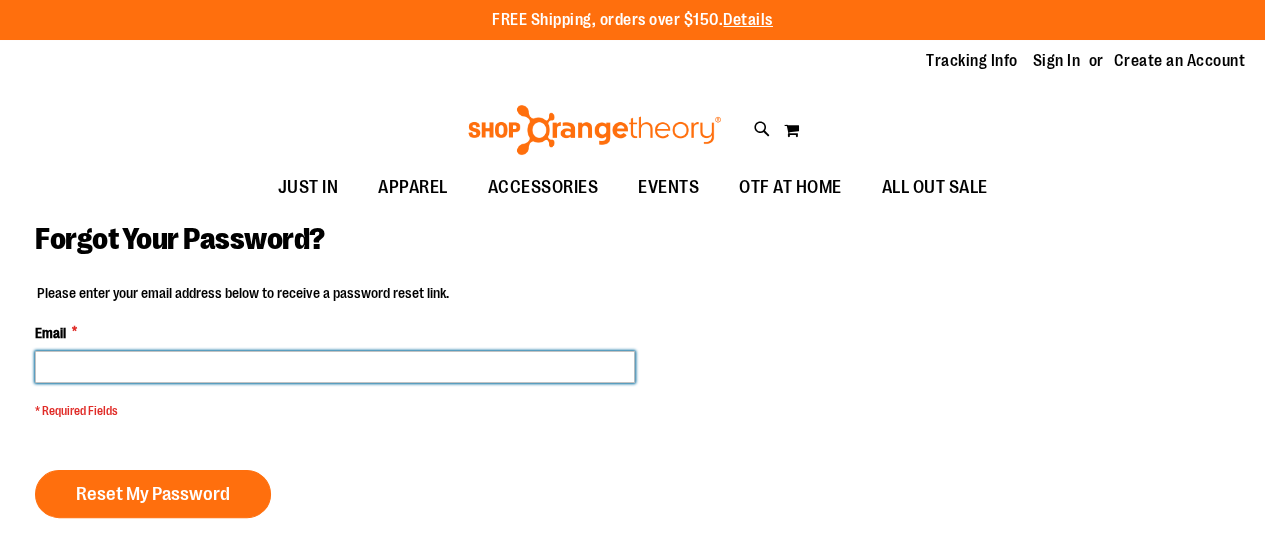 click on "Email *" at bounding box center [335, 367] 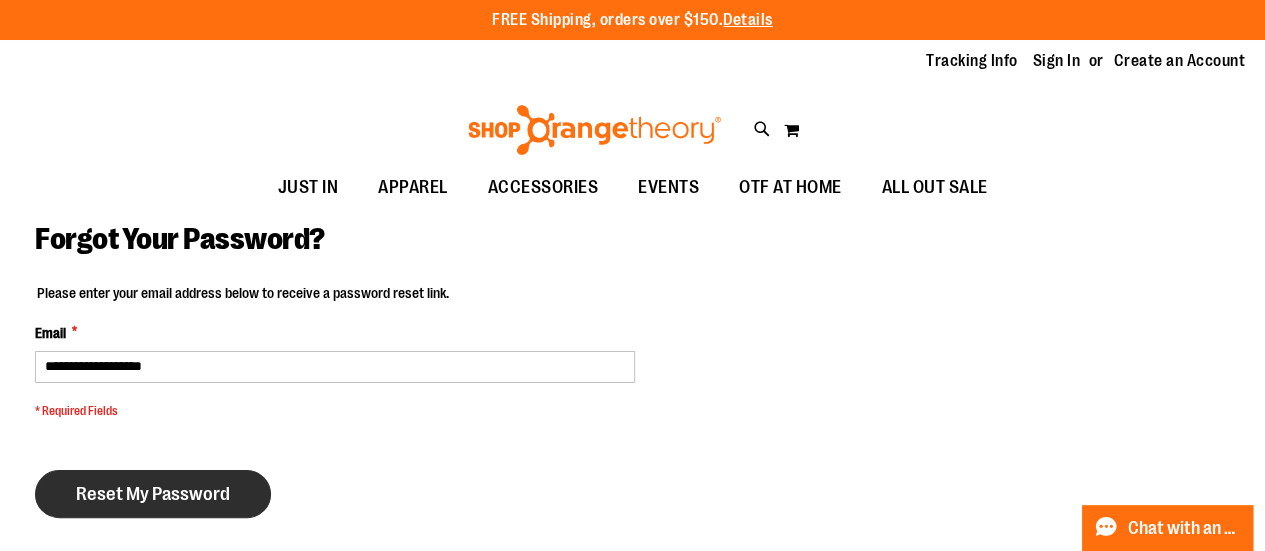 click on "Reset My Password" at bounding box center (153, 494) 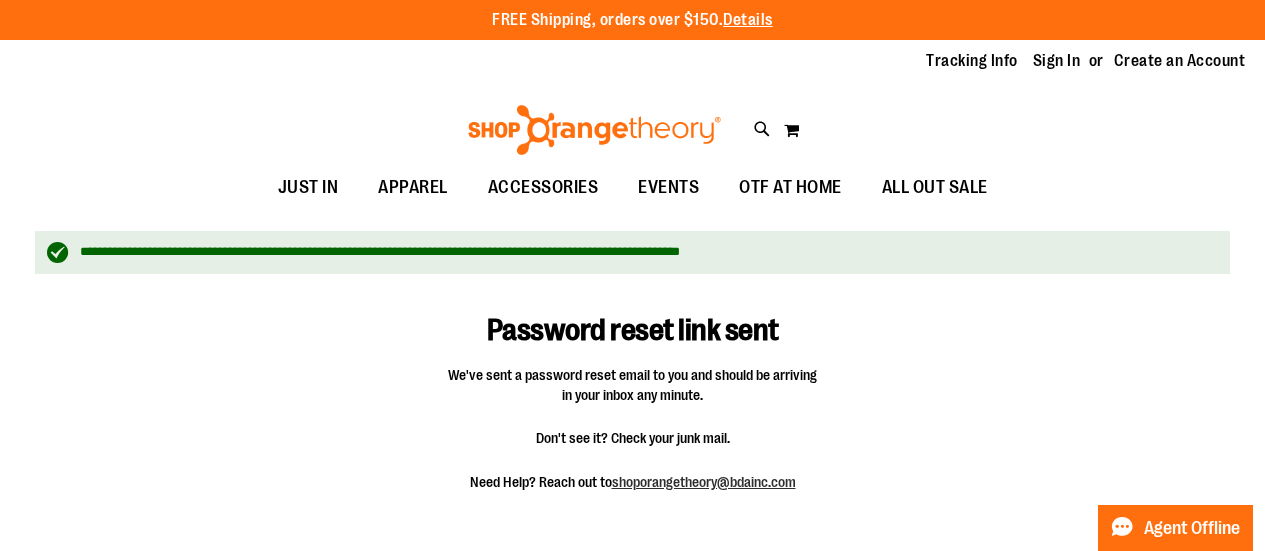 scroll, scrollTop: 0, scrollLeft: 0, axis: both 